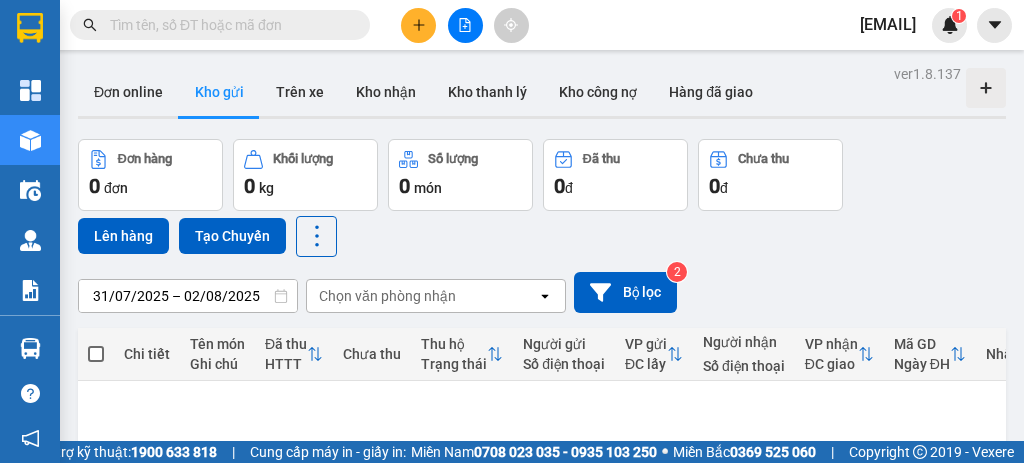 scroll, scrollTop: 0, scrollLeft: 0, axis: both 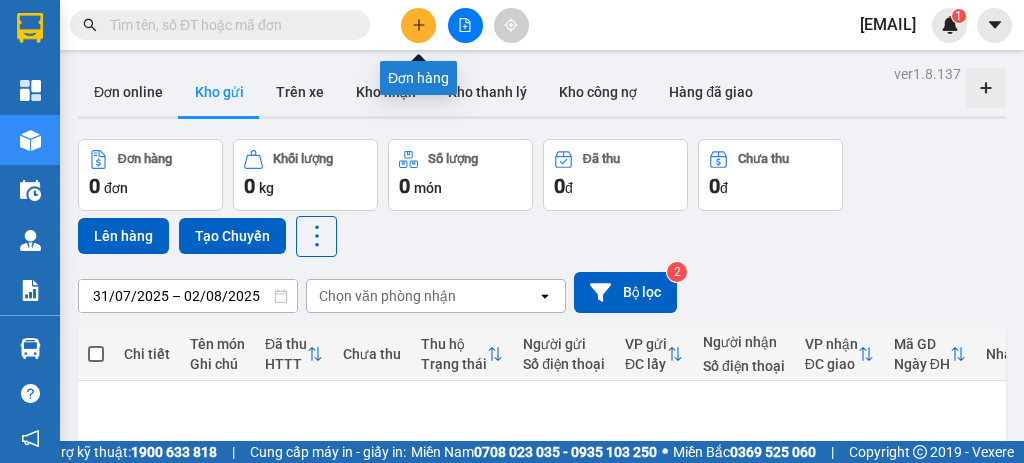 click 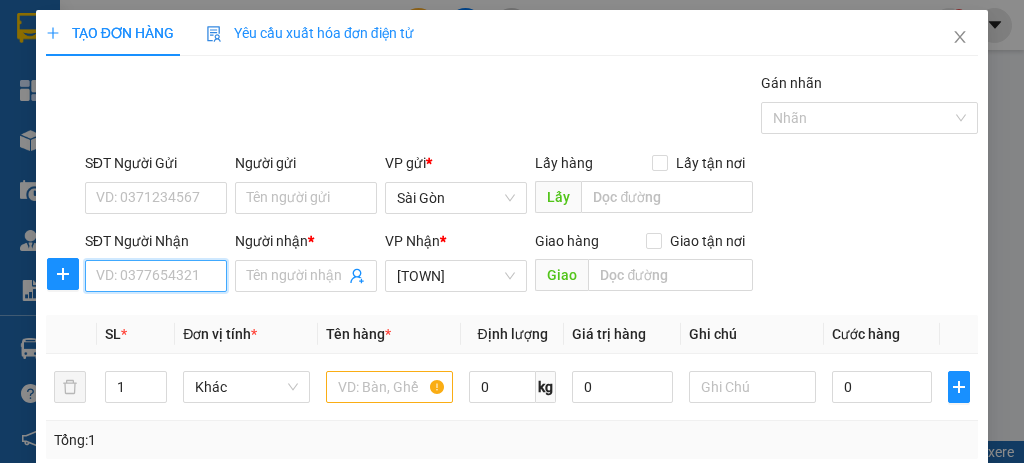 click on "SĐT Người Nhận" at bounding box center [156, 276] 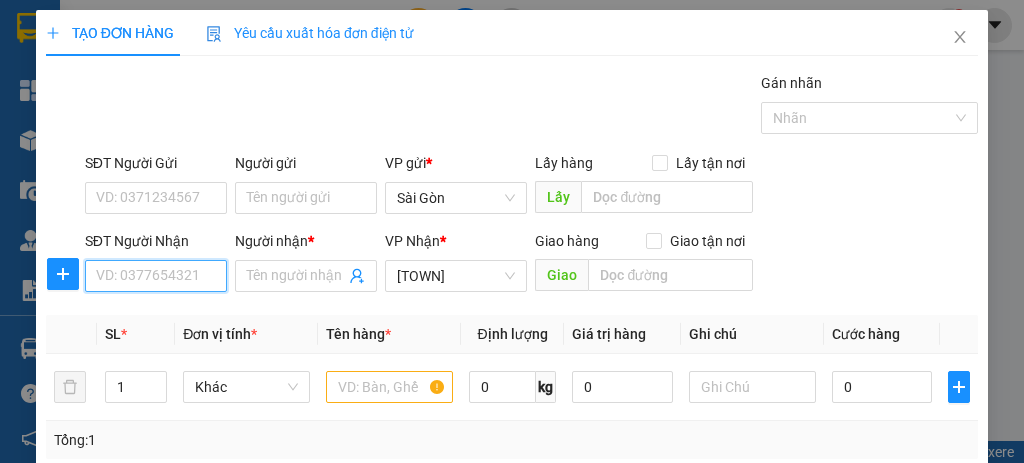 click on "SĐT Người Nhận" at bounding box center (156, 276) 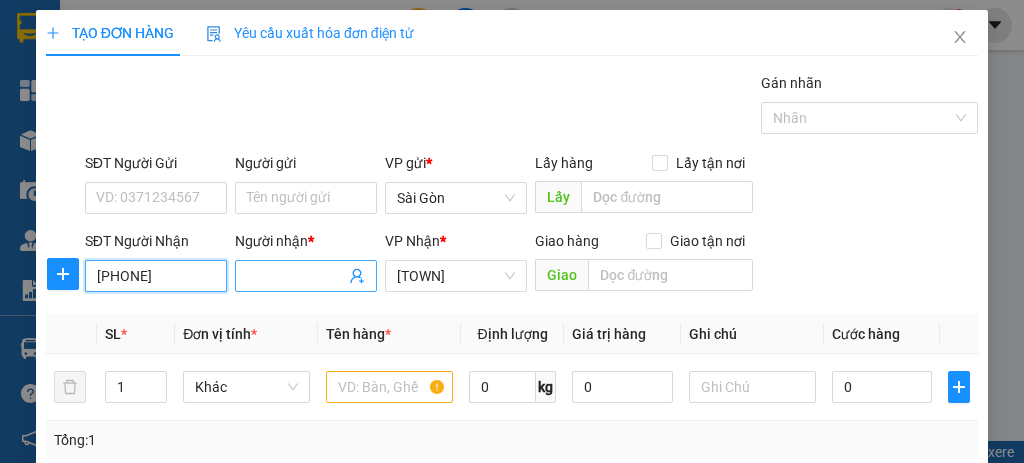 type on "[PHONE]" 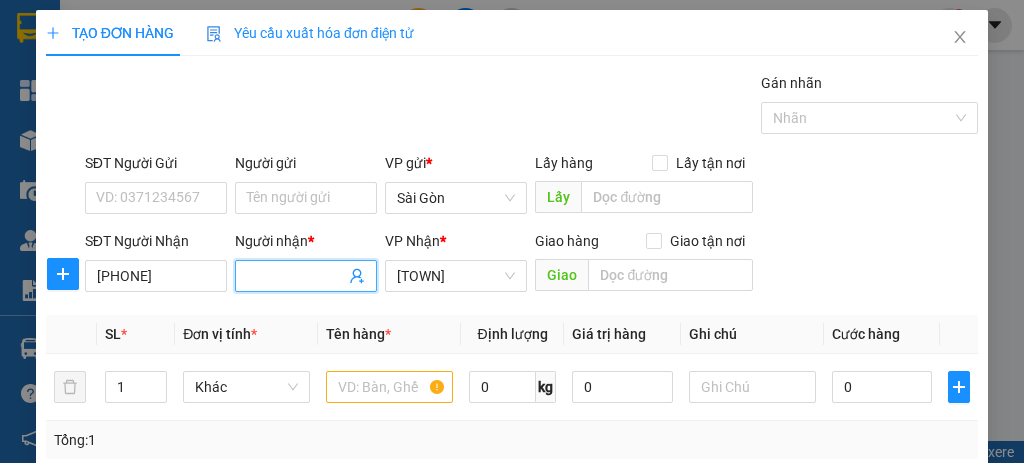 click on "Người nhận  *" at bounding box center (296, 276) 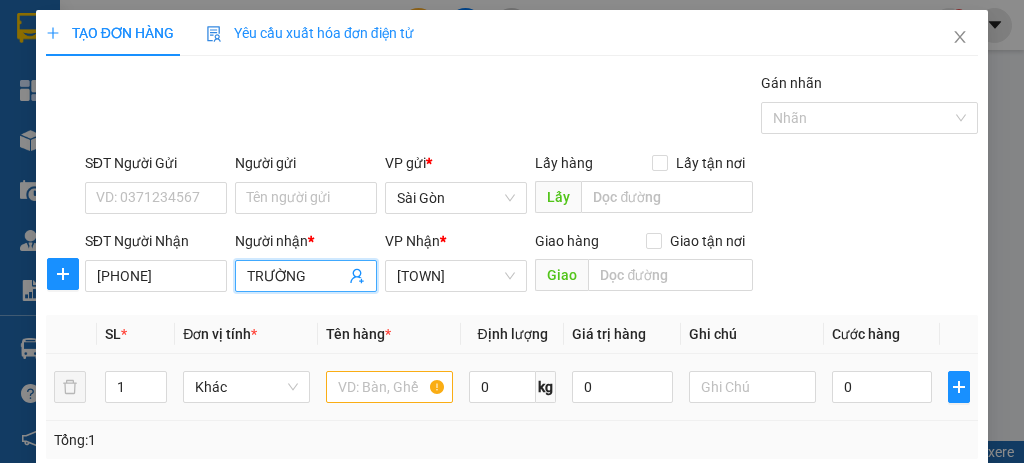 type on "TRƯỜNG" 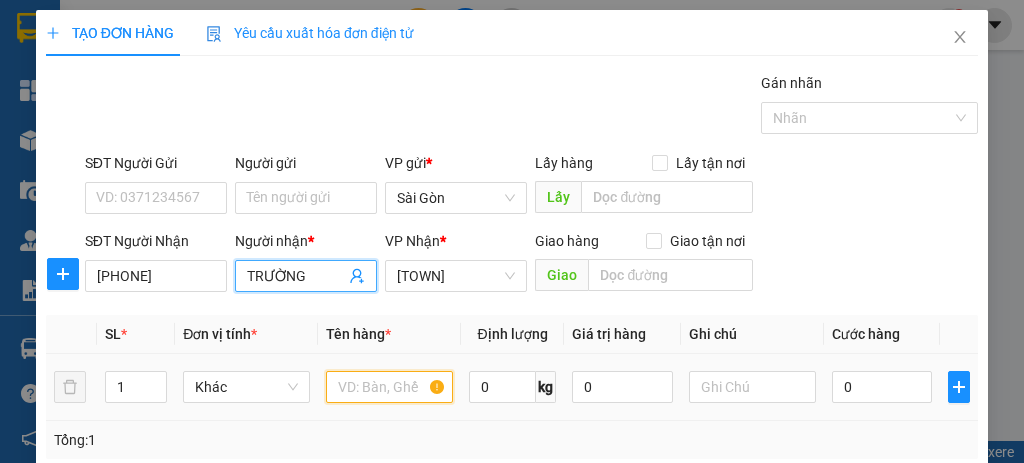 click at bounding box center (389, 387) 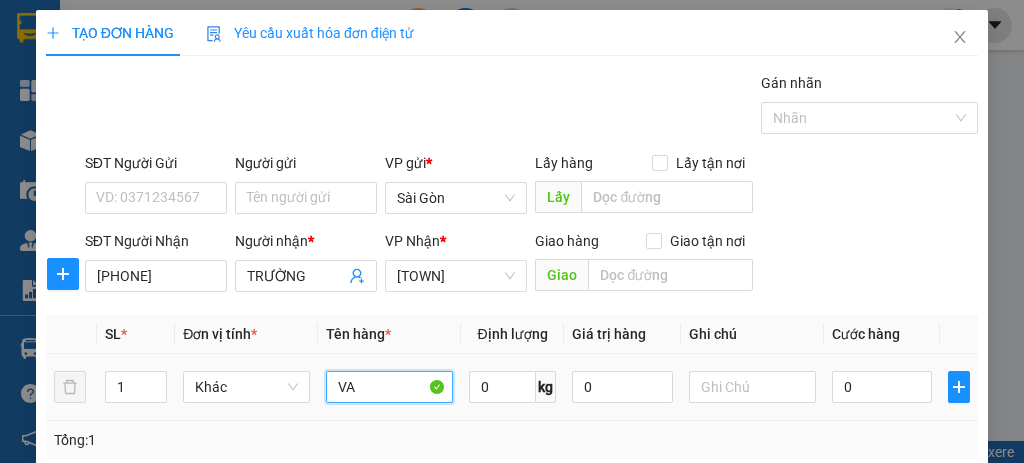 type on "V" 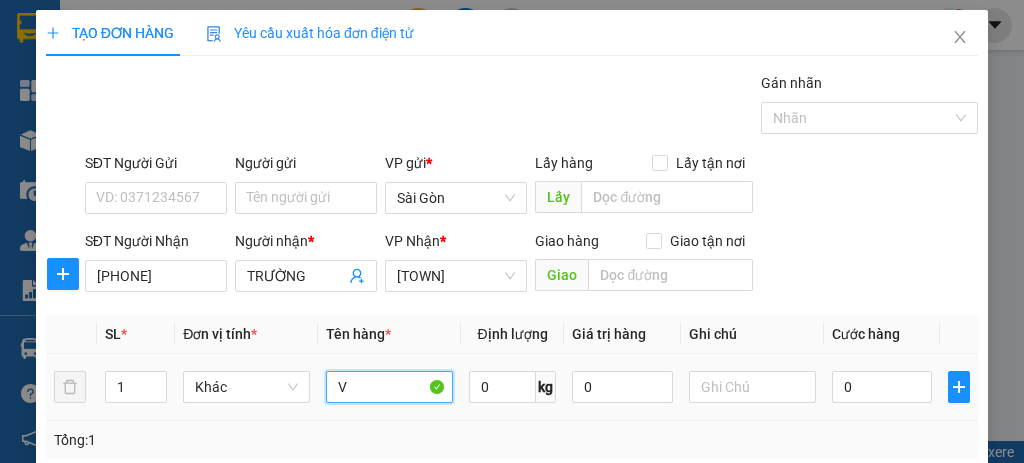 type 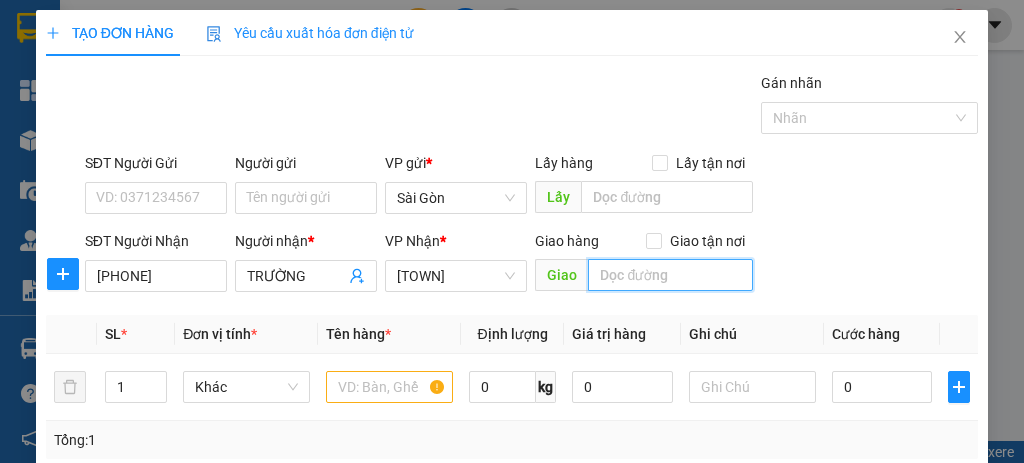 click at bounding box center (670, 275) 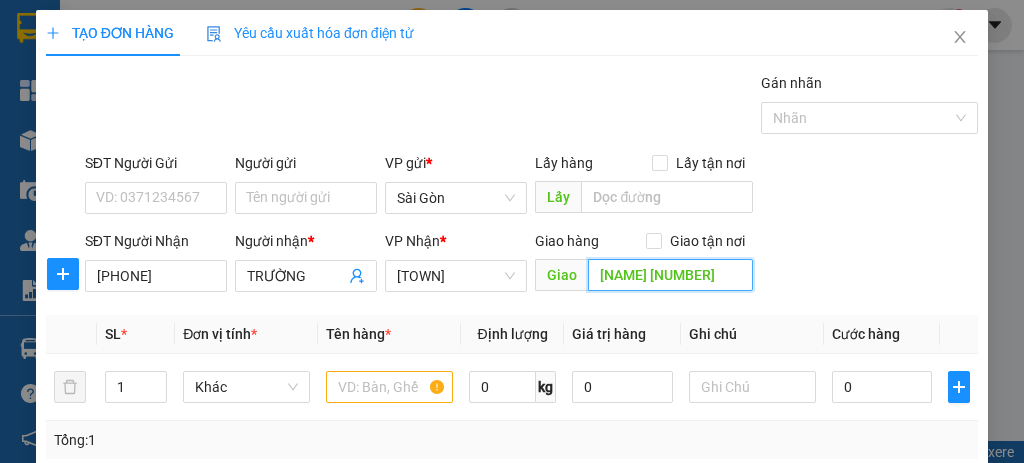 scroll, scrollTop: 0, scrollLeft: 63, axis: horizontal 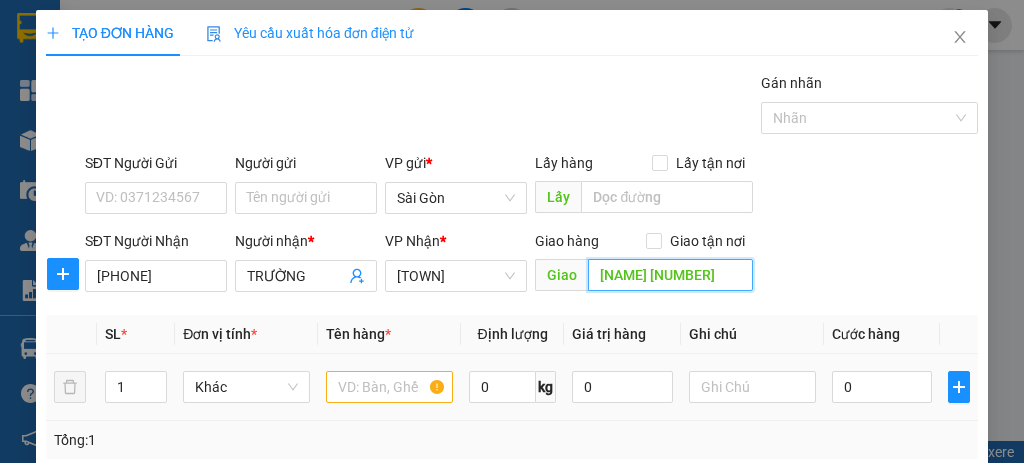 type on "[NAME] [NUMBER]" 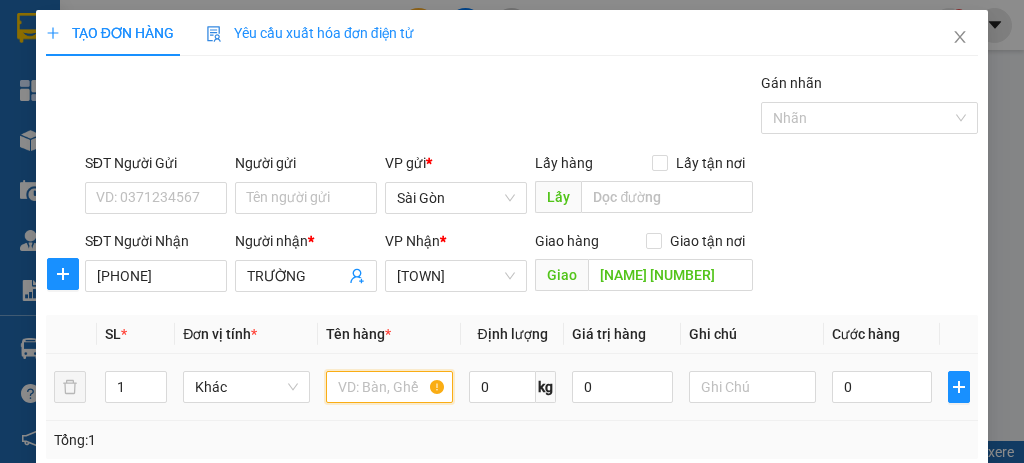 click at bounding box center (389, 387) 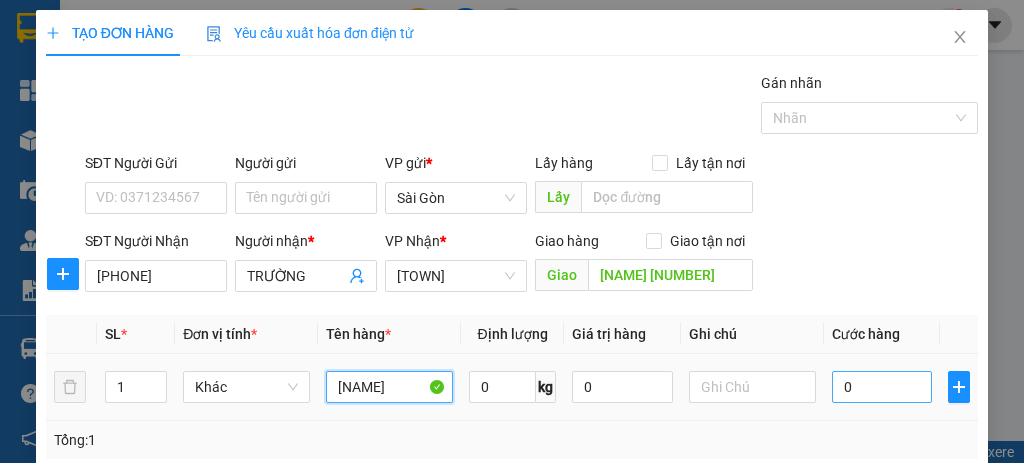 type on "[NAME]" 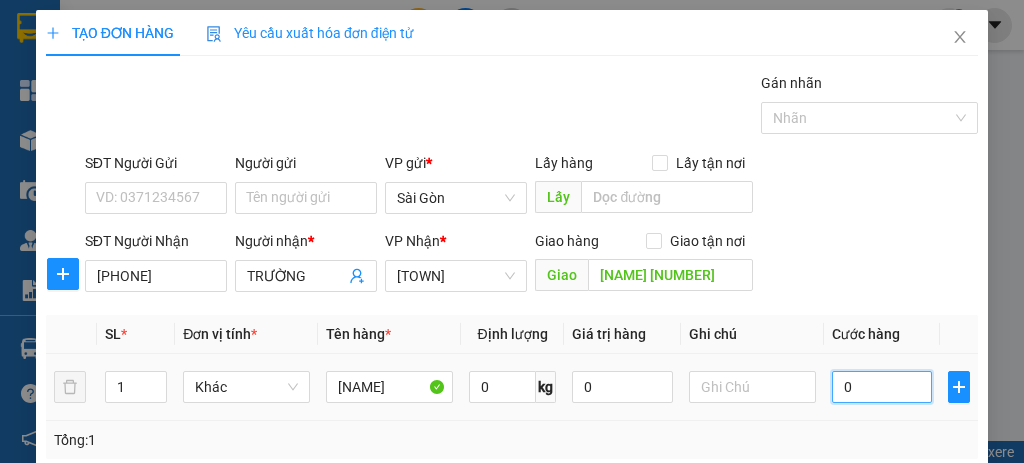 click on "0" at bounding box center (882, 387) 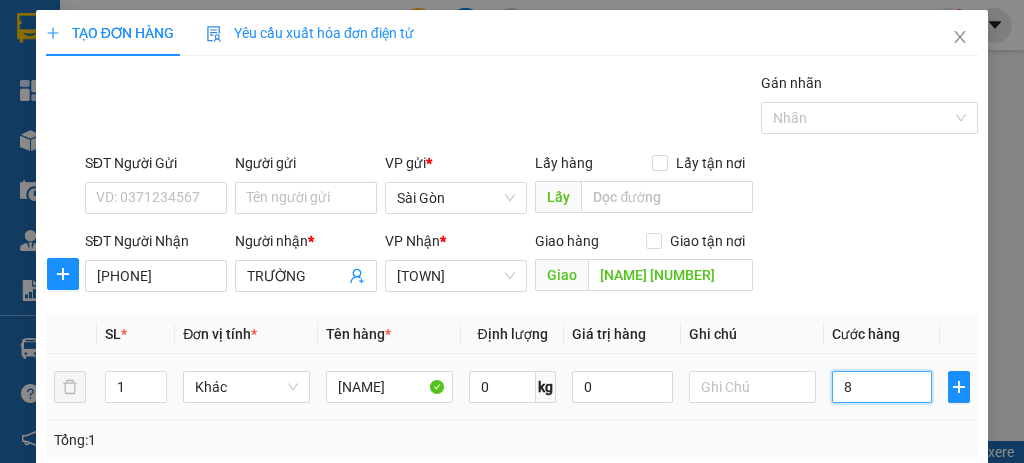 type on "80" 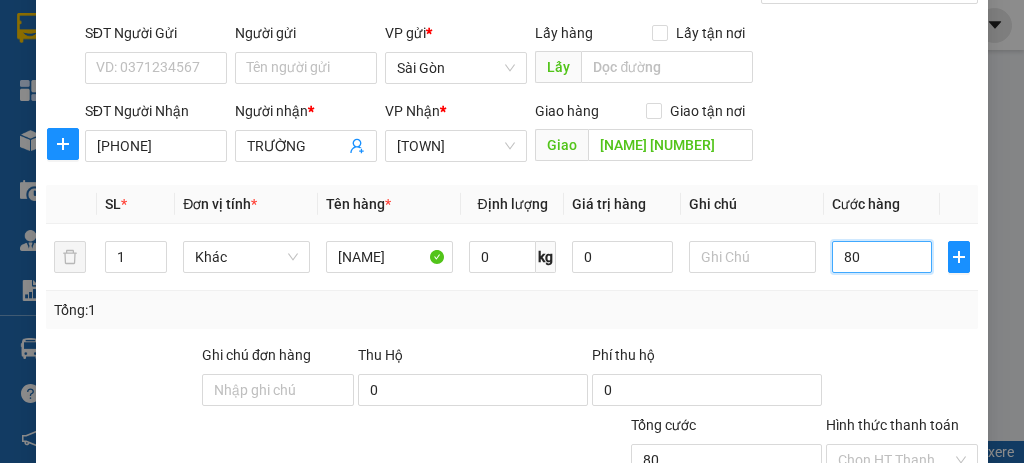 scroll, scrollTop: 273, scrollLeft: 0, axis: vertical 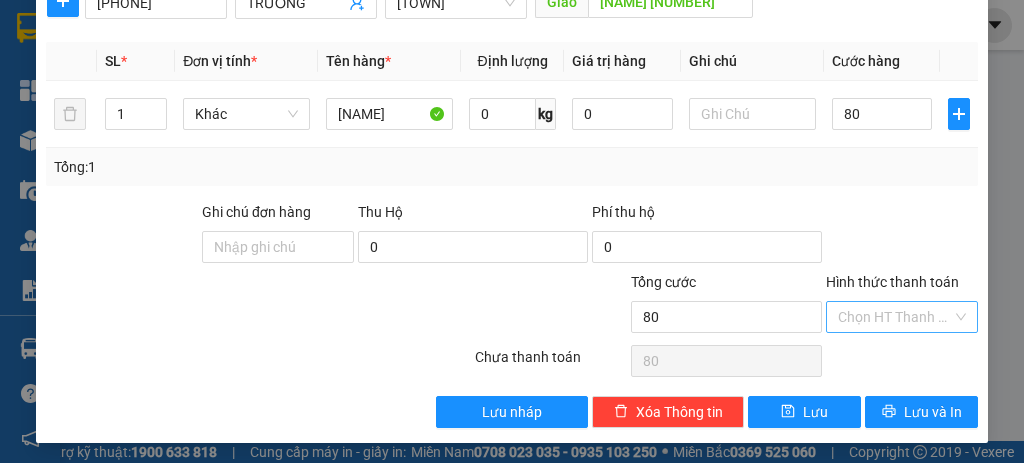 type on "80.000" 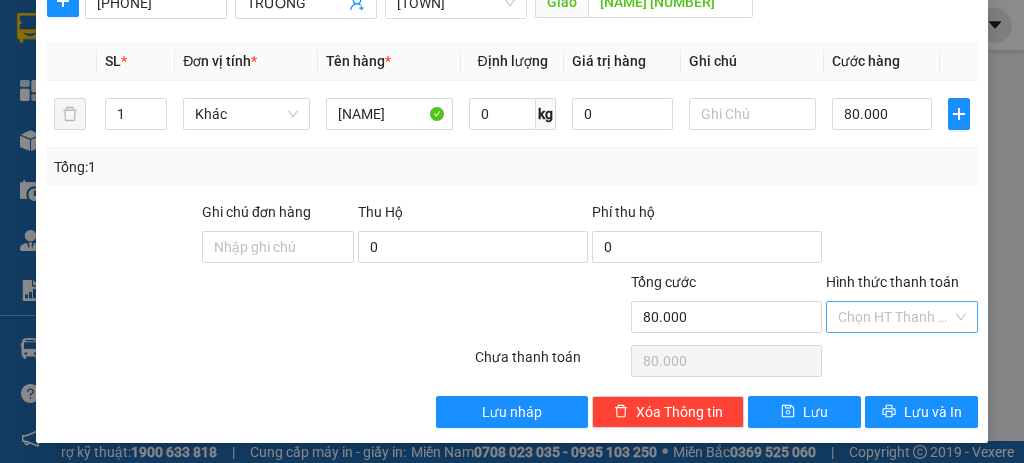 click on "Hình thức thanh toán" at bounding box center (895, 317) 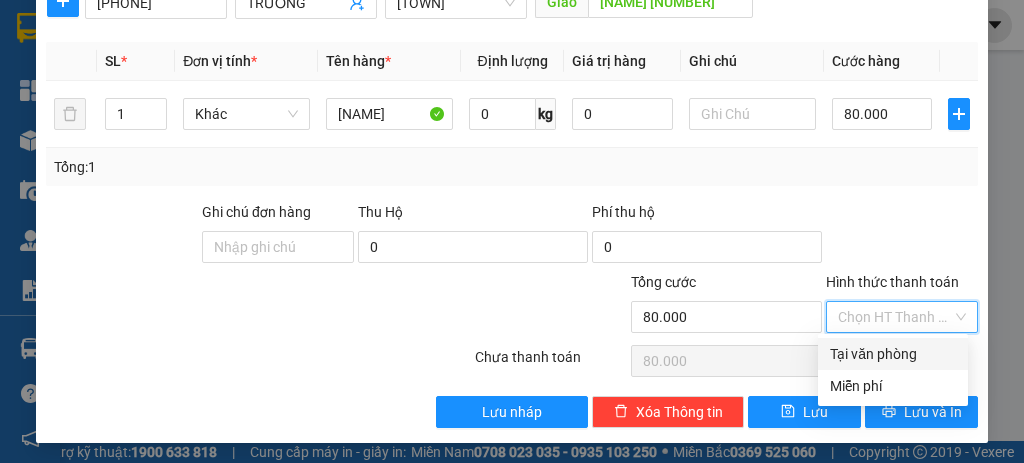 click on "Tại văn phòng" at bounding box center (893, 354) 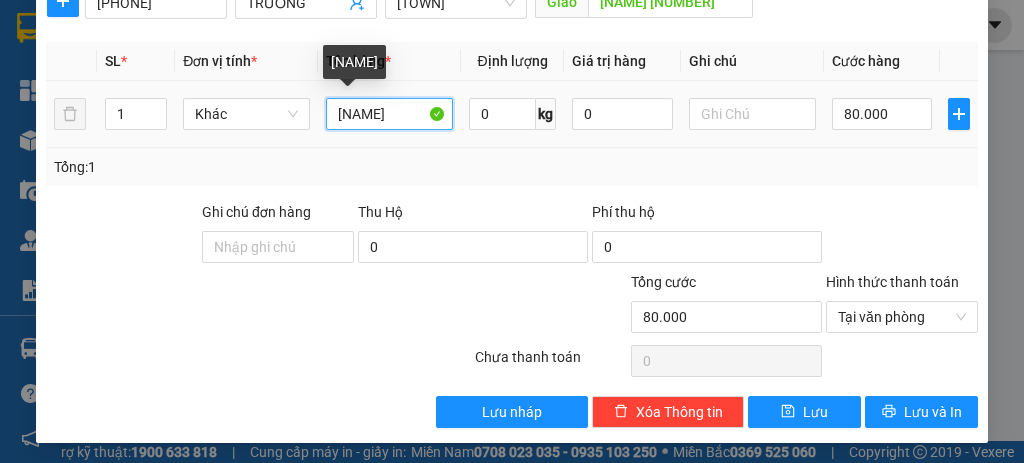click on "[NAME]" at bounding box center (389, 114) 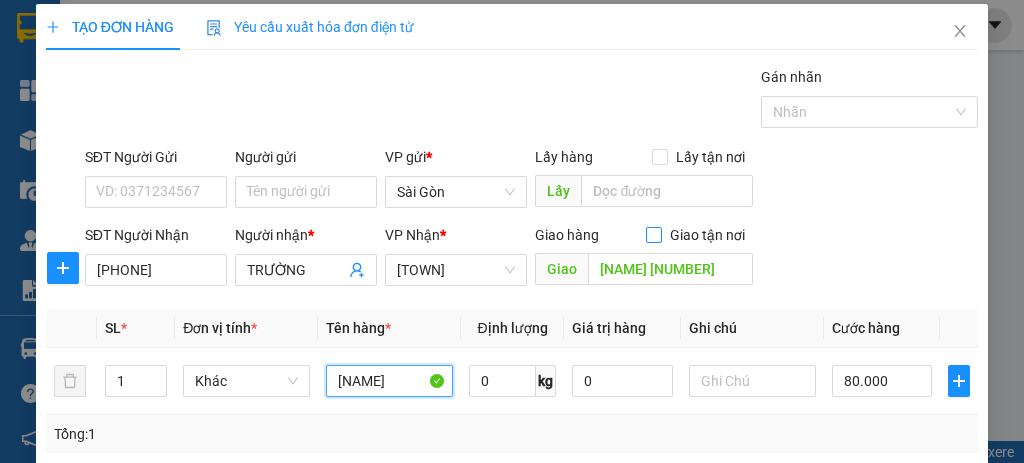 scroll, scrollTop: 6, scrollLeft: 0, axis: vertical 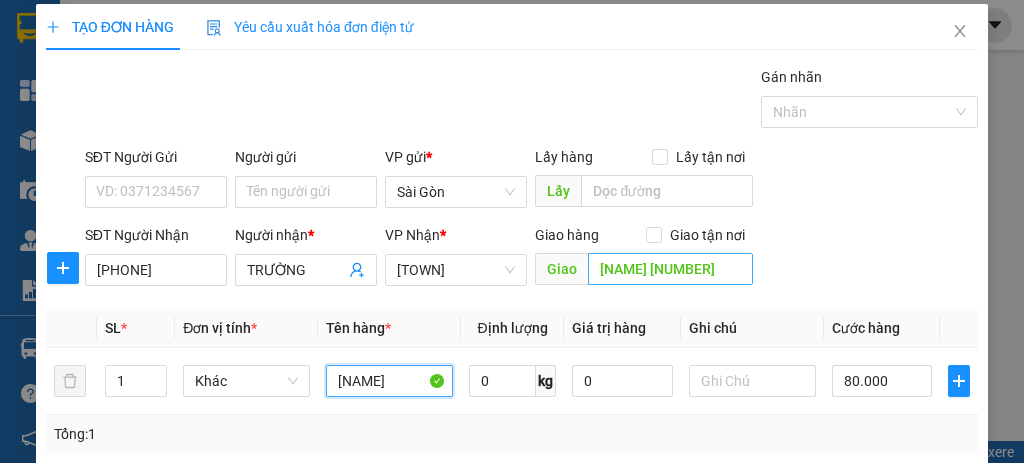 type on "[NAME]" 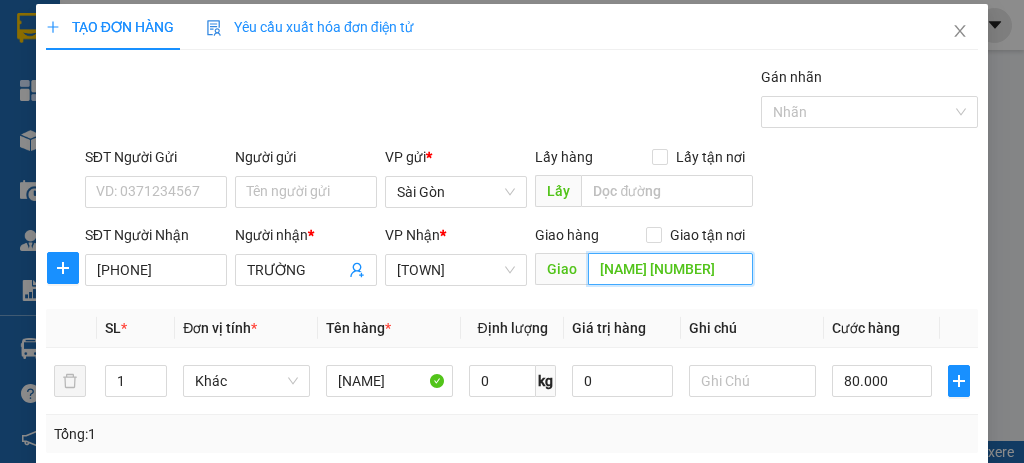 click on "[NAME] [NUMBER]" at bounding box center [670, 269] 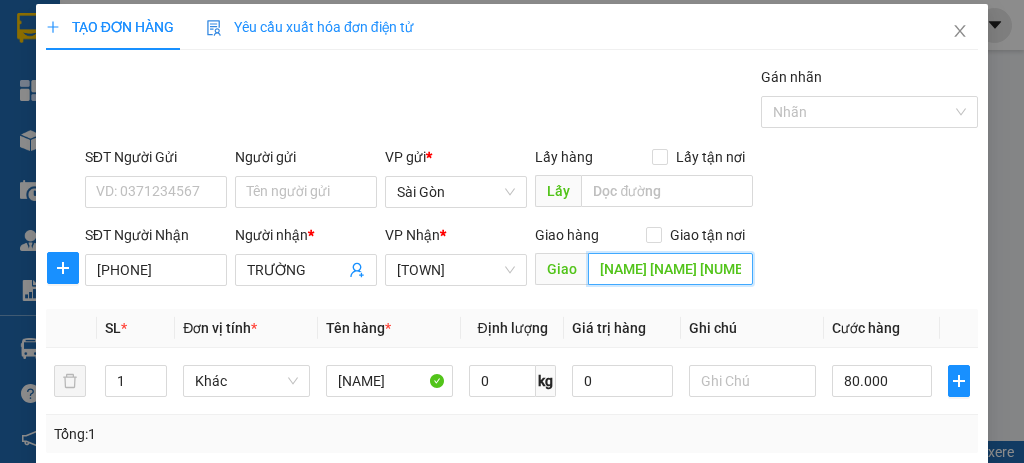 scroll, scrollTop: 273, scrollLeft: 0, axis: vertical 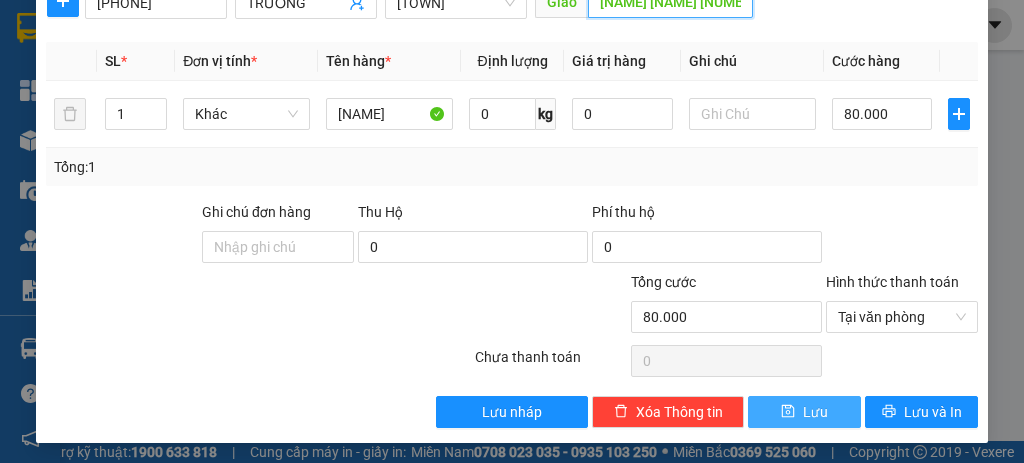 type on "[NAME] [NAME] [NUMBER]" 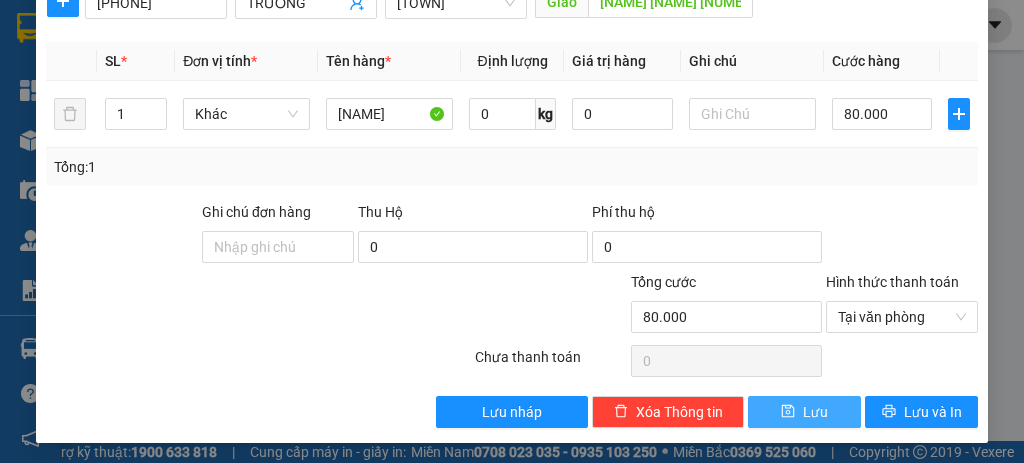 click on "Lưu" at bounding box center (815, 412) 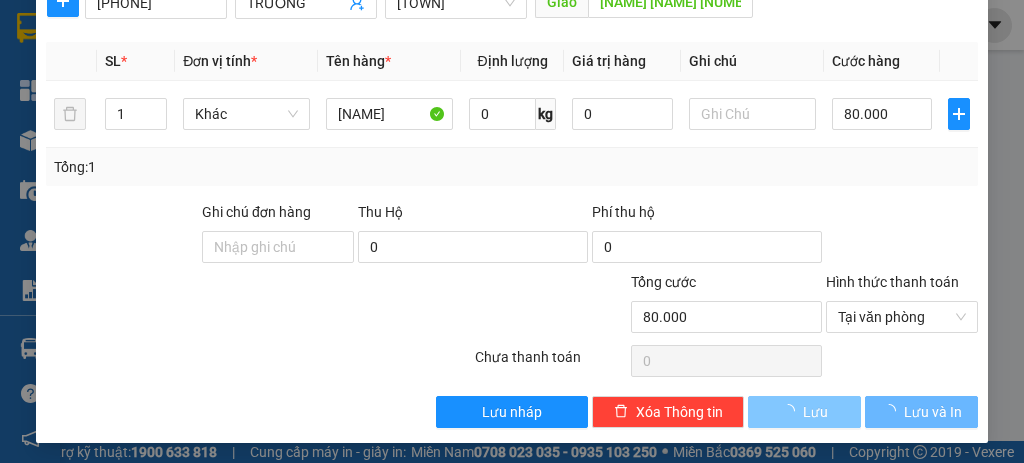 type 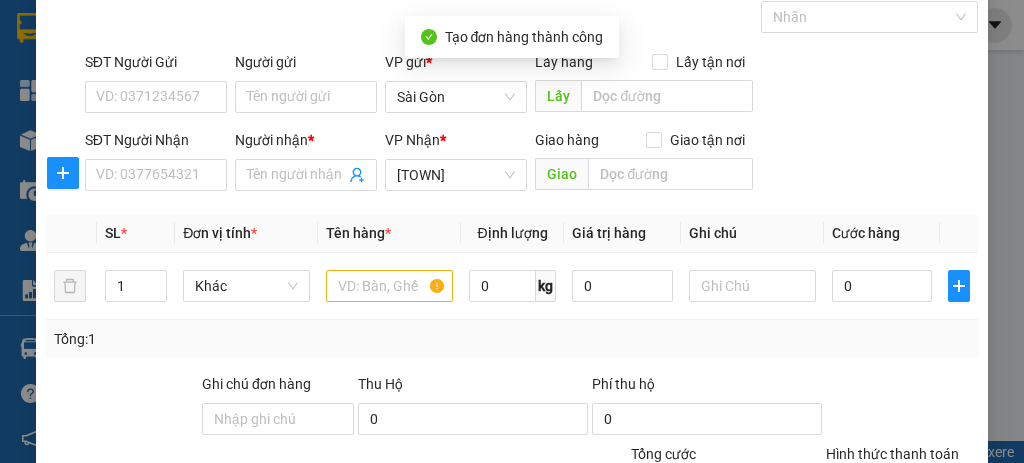 scroll, scrollTop: 0, scrollLeft: 0, axis: both 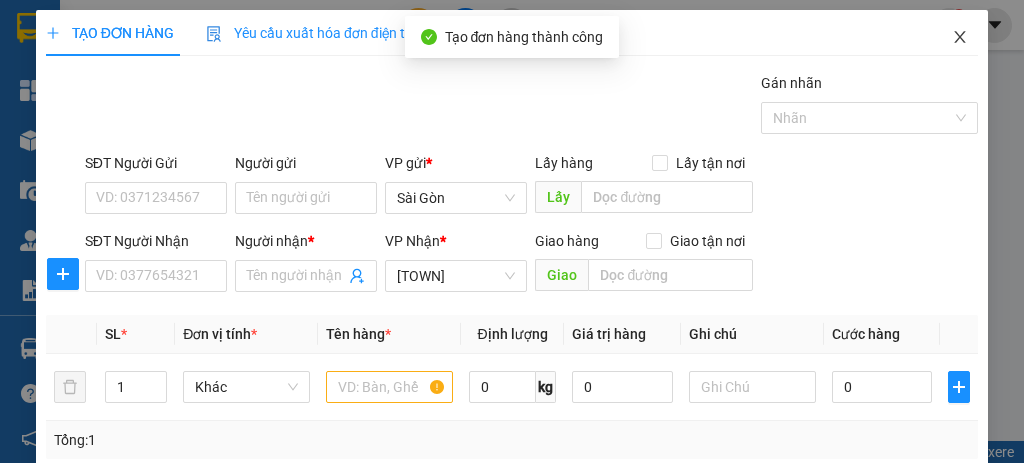 click 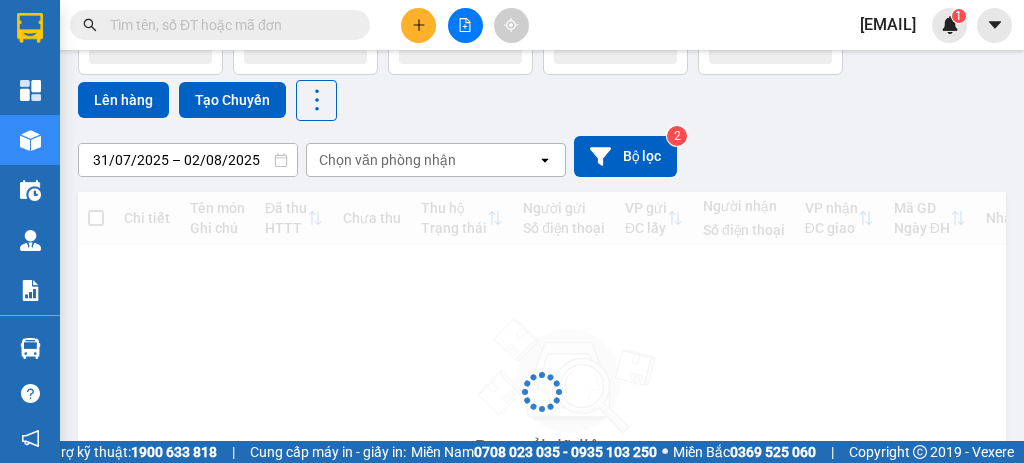 scroll, scrollTop: 91, scrollLeft: 0, axis: vertical 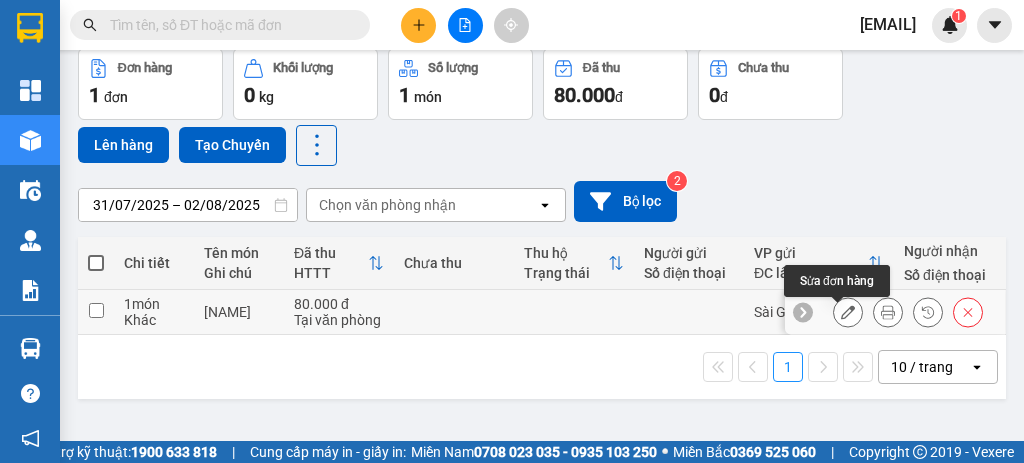 click 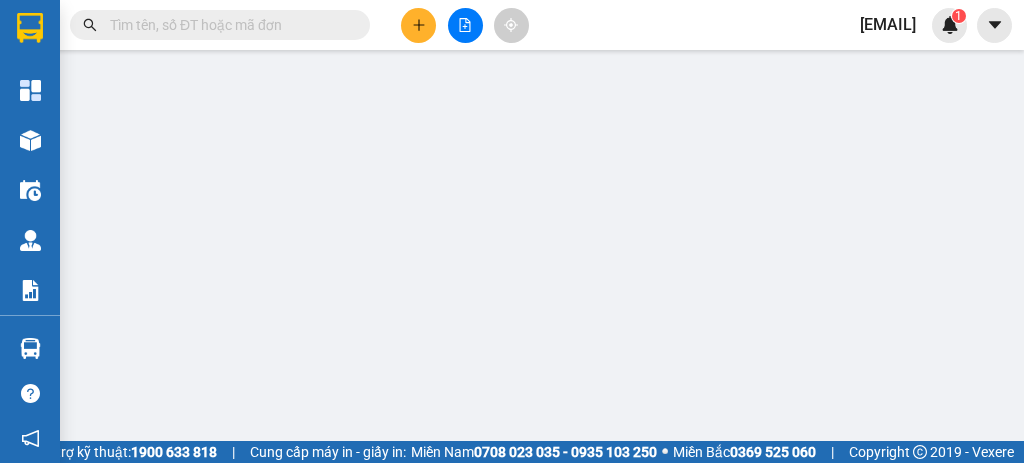 type on "[PHONE]" 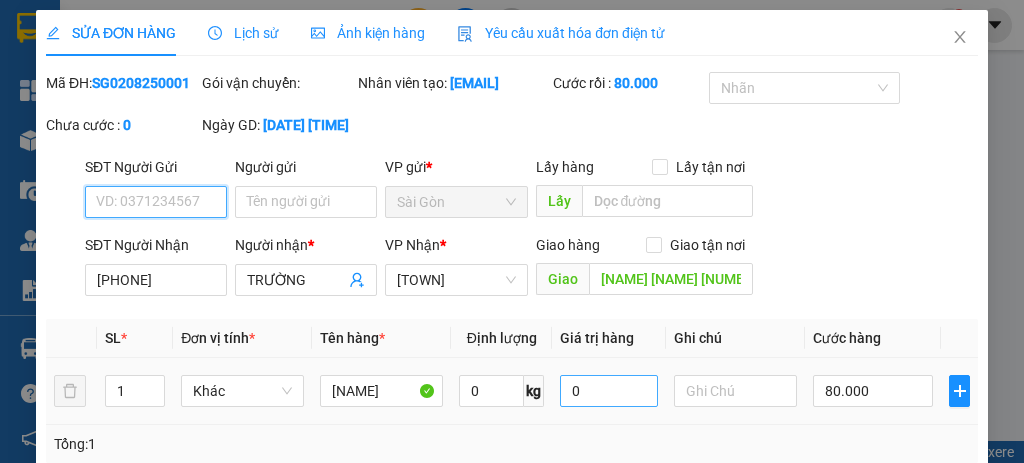 scroll, scrollTop: 0, scrollLeft: 0, axis: both 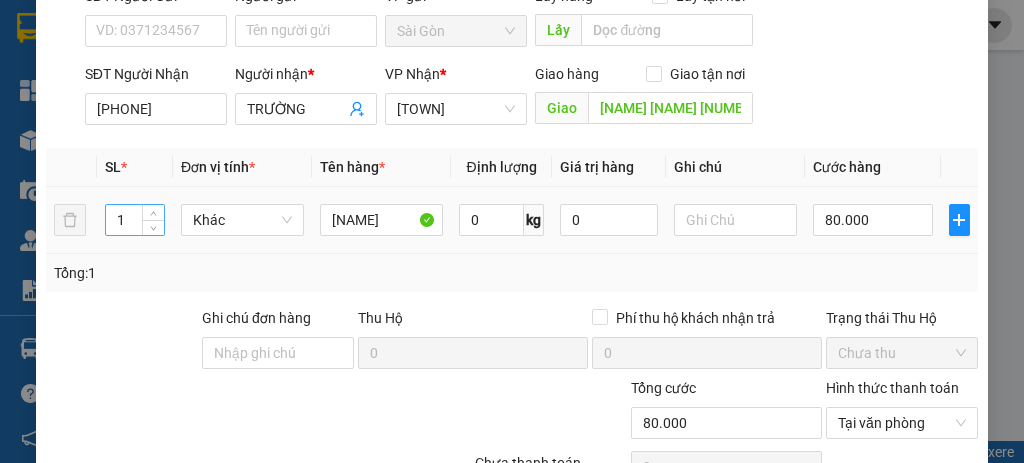 click on "1" at bounding box center [135, 220] 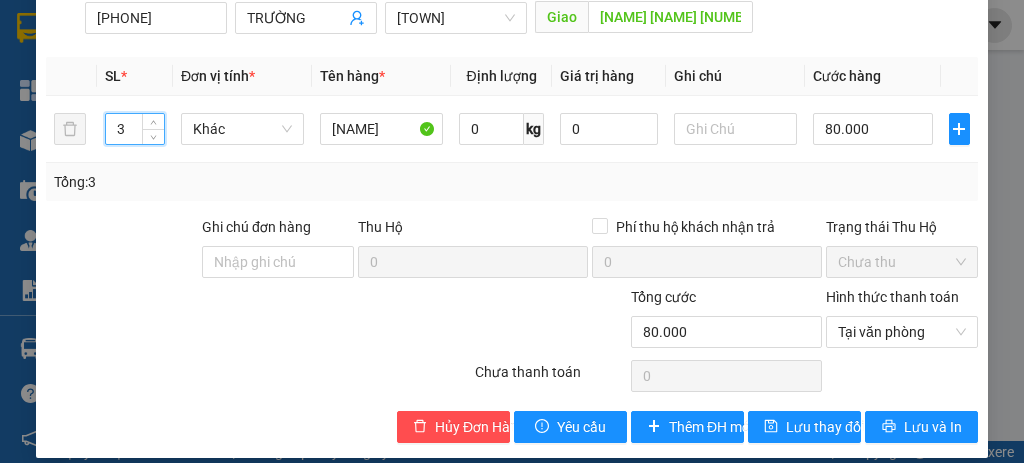 scroll, scrollTop: 323, scrollLeft: 0, axis: vertical 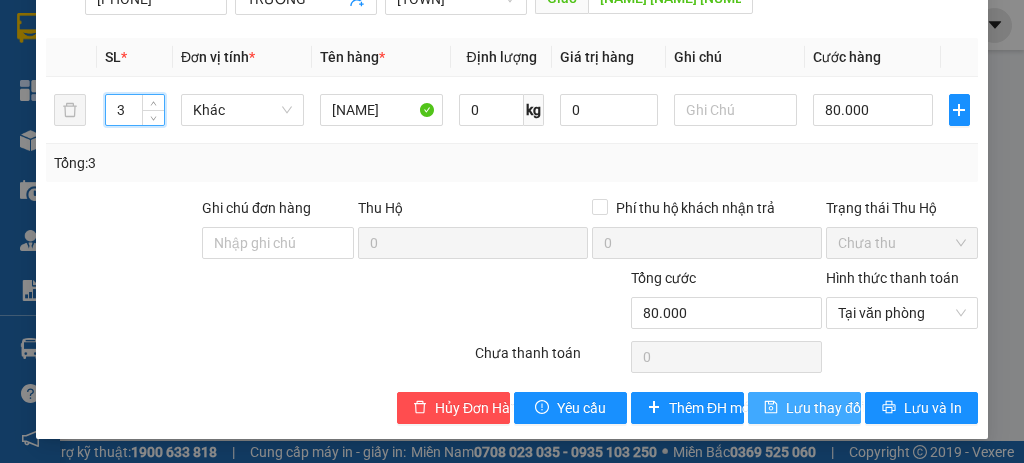 type on "3" 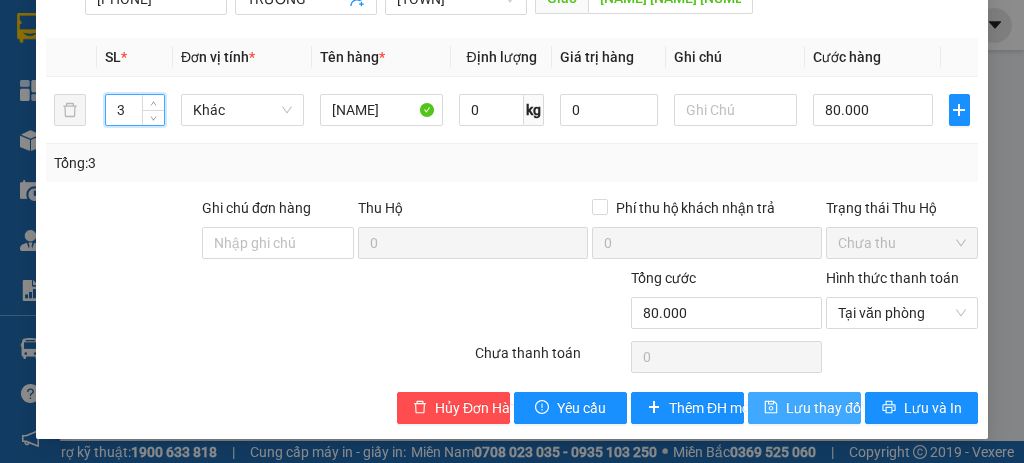 click on "Lưu thay đổi" at bounding box center (825, 408) 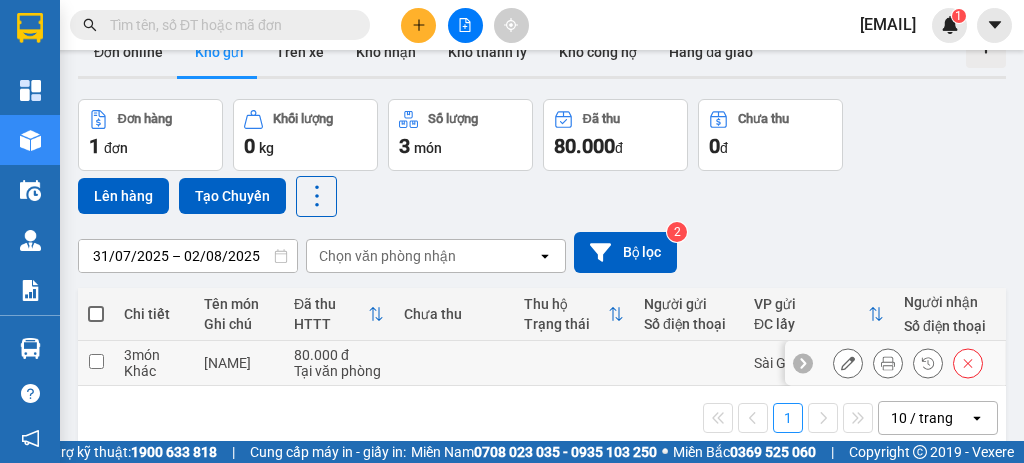 scroll, scrollTop: 91, scrollLeft: 0, axis: vertical 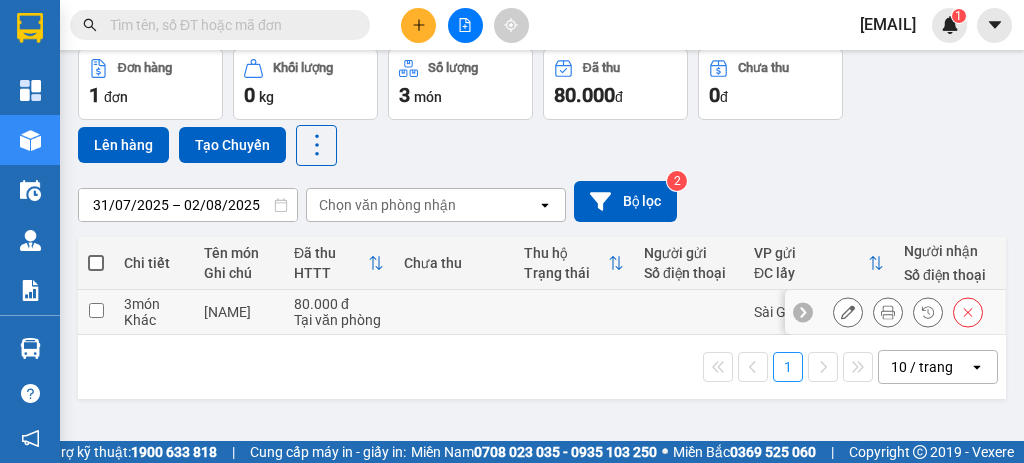 click 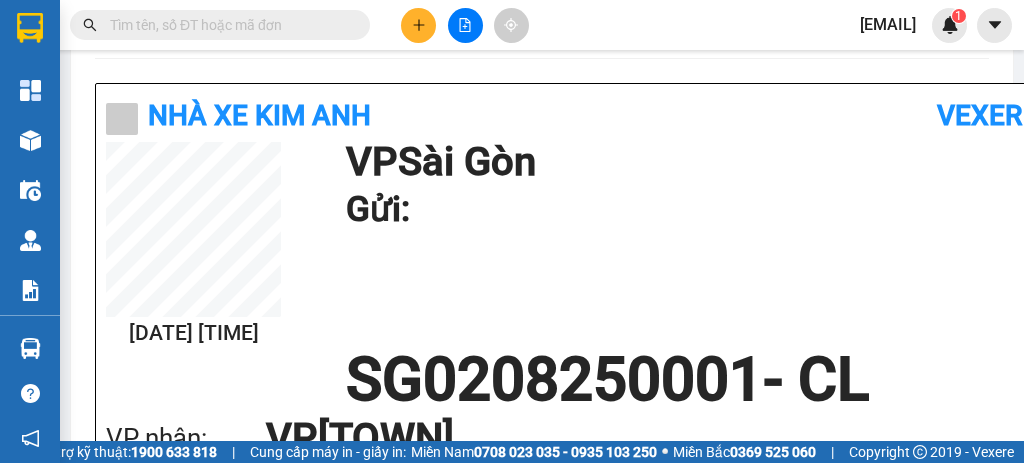 scroll, scrollTop: 0, scrollLeft: 0, axis: both 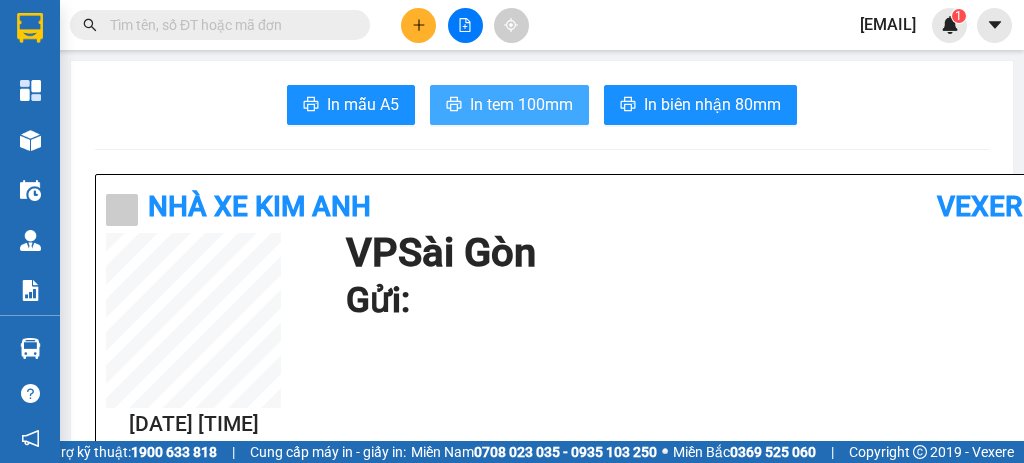 click on "In tem 100mm" at bounding box center (521, 104) 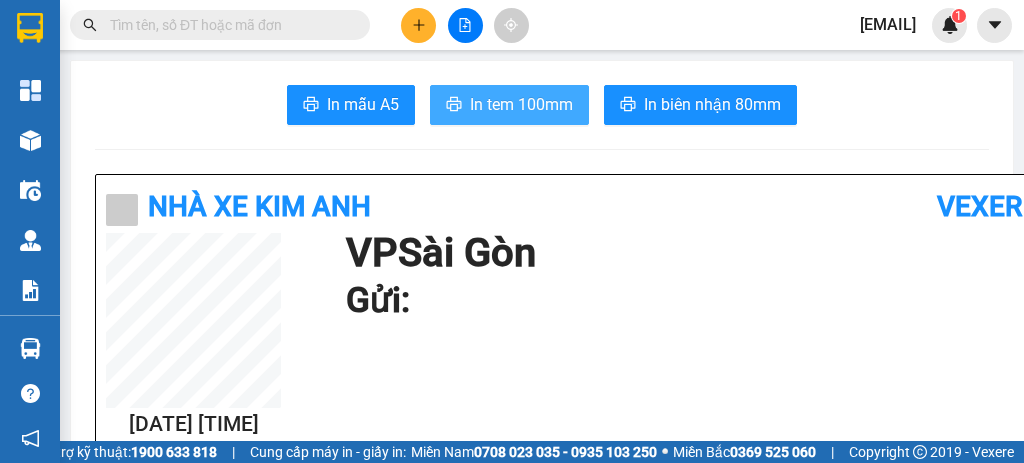 scroll, scrollTop: 0, scrollLeft: 0, axis: both 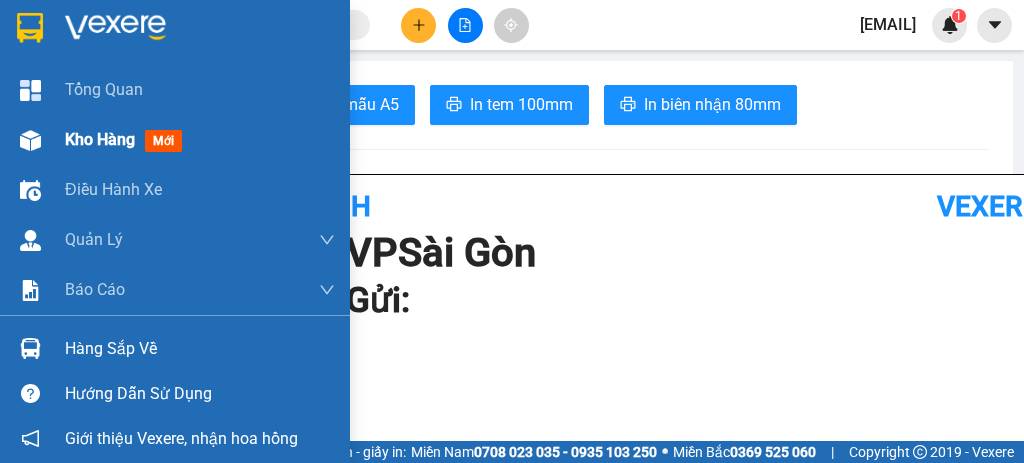 click on "Kho hàng" at bounding box center (100, 139) 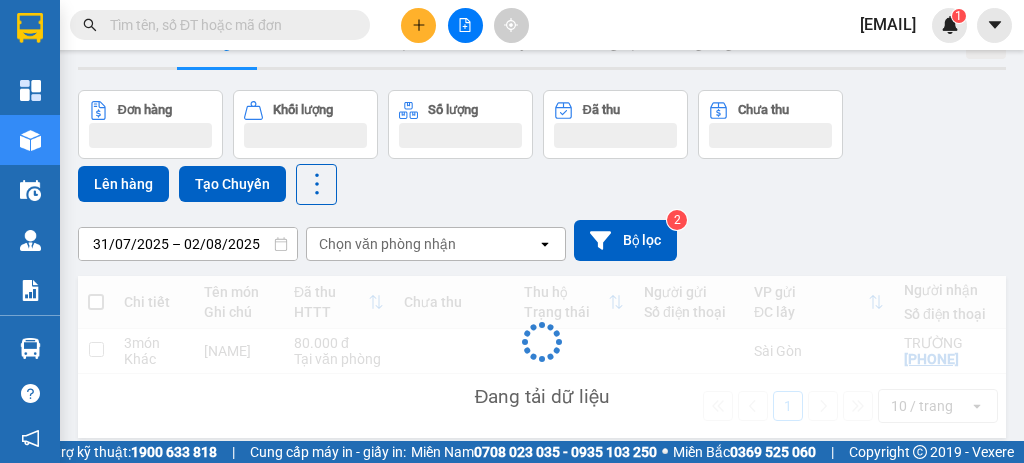 scroll, scrollTop: 66, scrollLeft: 0, axis: vertical 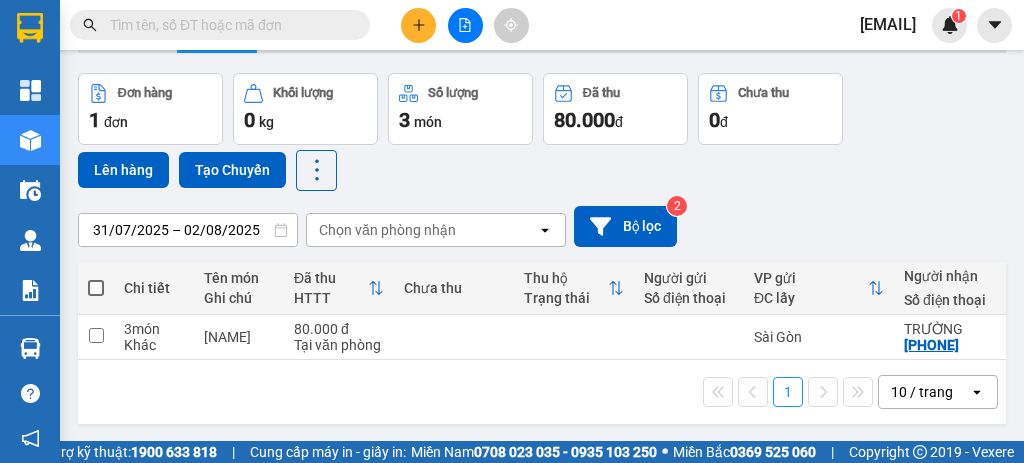 click at bounding box center [96, 288] 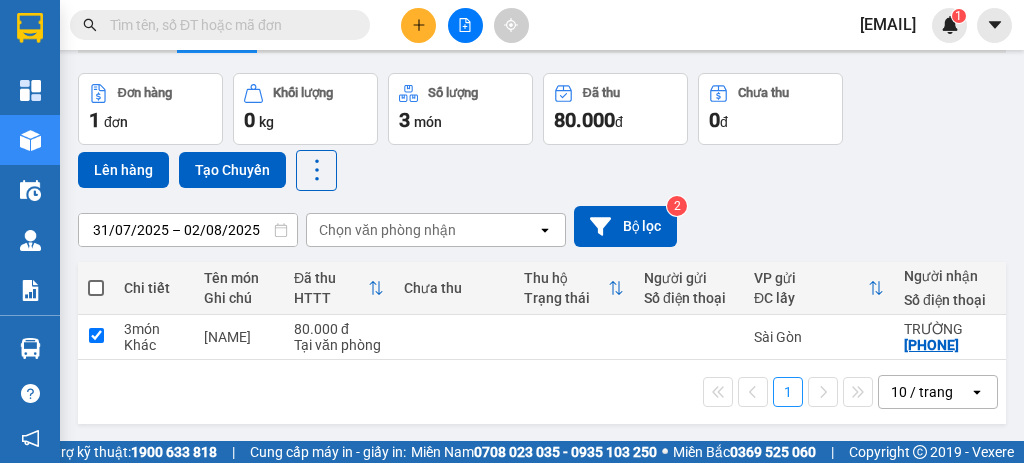 checkbox on "true" 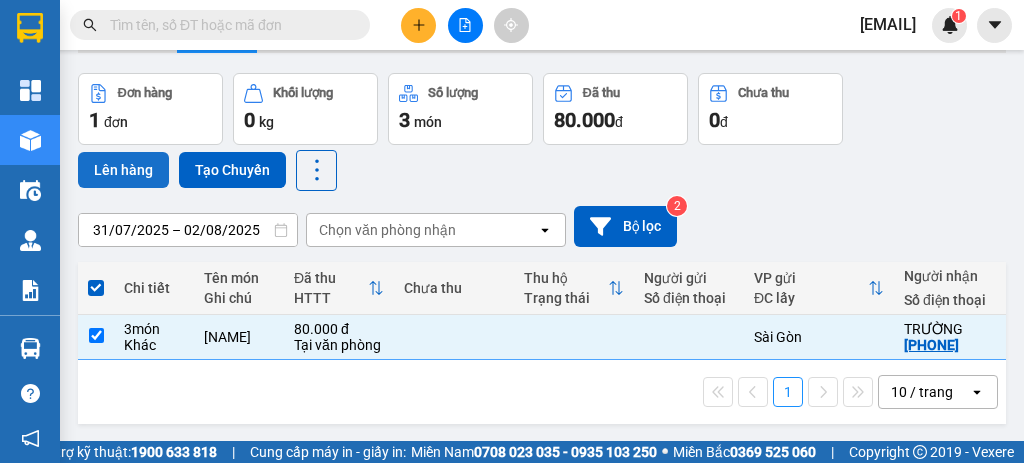 click on "Lên hàng" at bounding box center [123, 170] 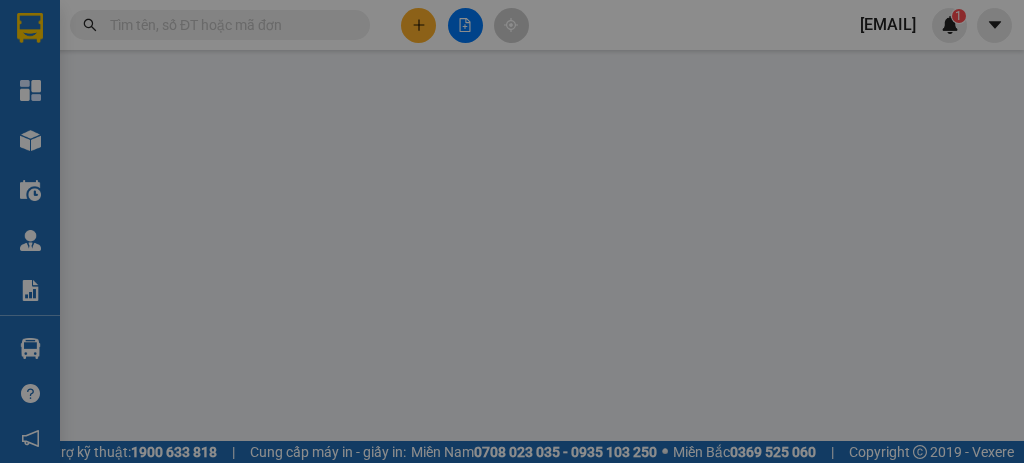 scroll, scrollTop: 0, scrollLeft: 0, axis: both 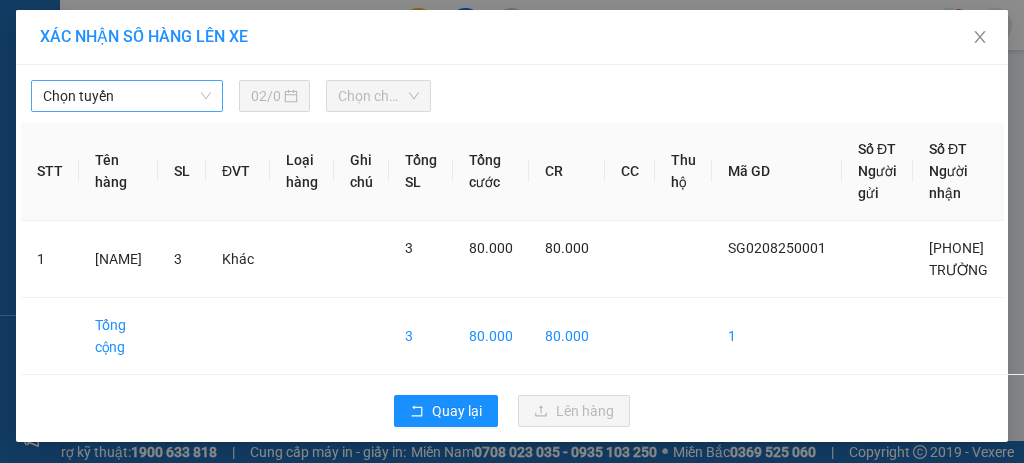 click on "Chọn tuyến" at bounding box center (127, 96) 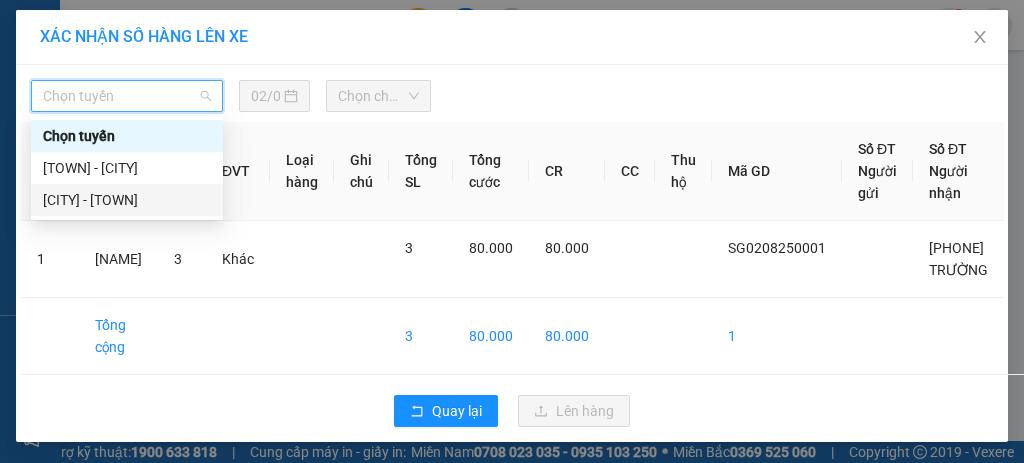 click on "[CITY] - [TOWN]" at bounding box center [127, 200] 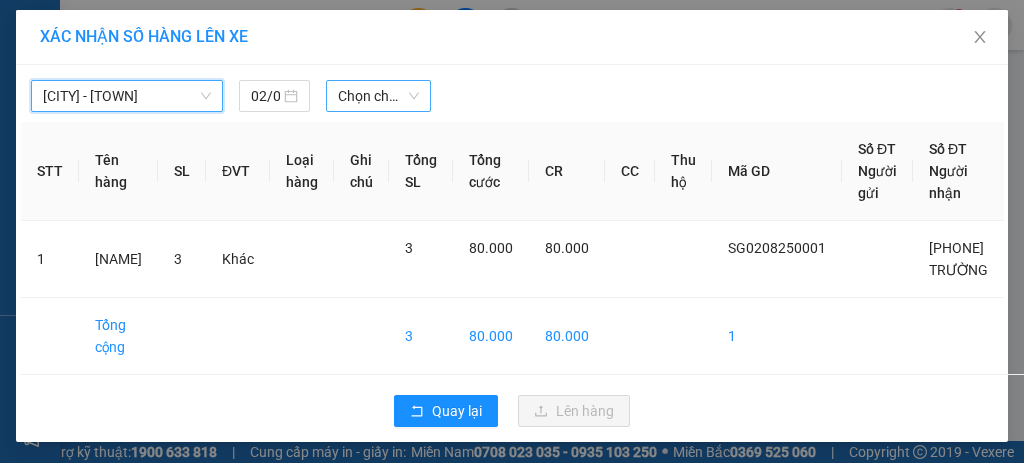 click on "Chọn chuyến" at bounding box center [378, 96] 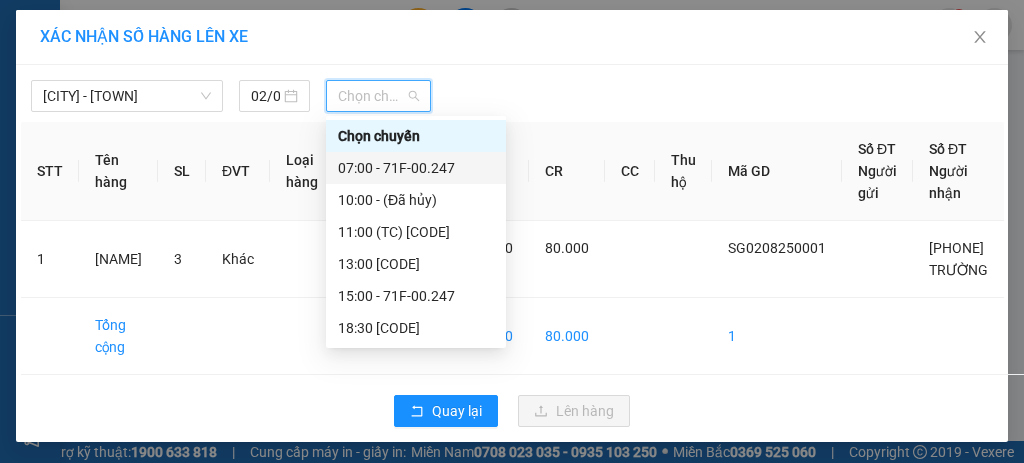 click on "[TIME] - [CODE]" at bounding box center [416, 168] 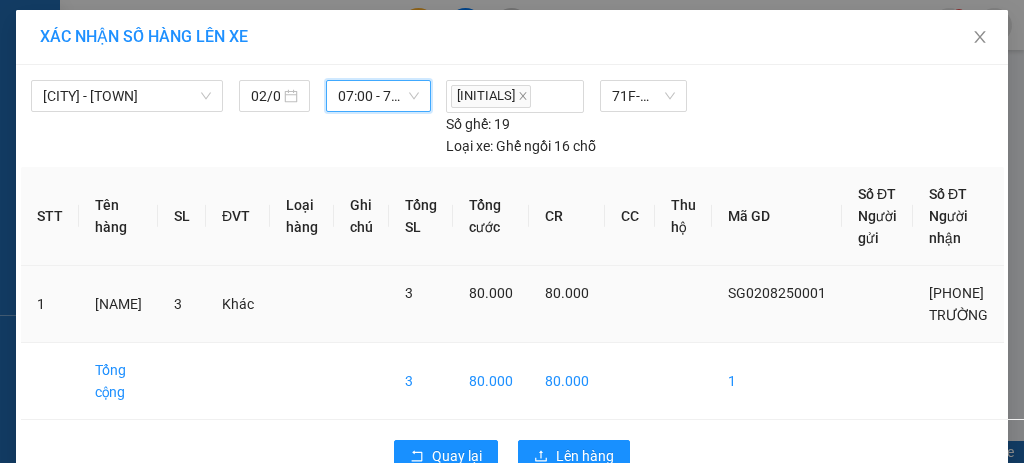 scroll, scrollTop: 33, scrollLeft: 0, axis: vertical 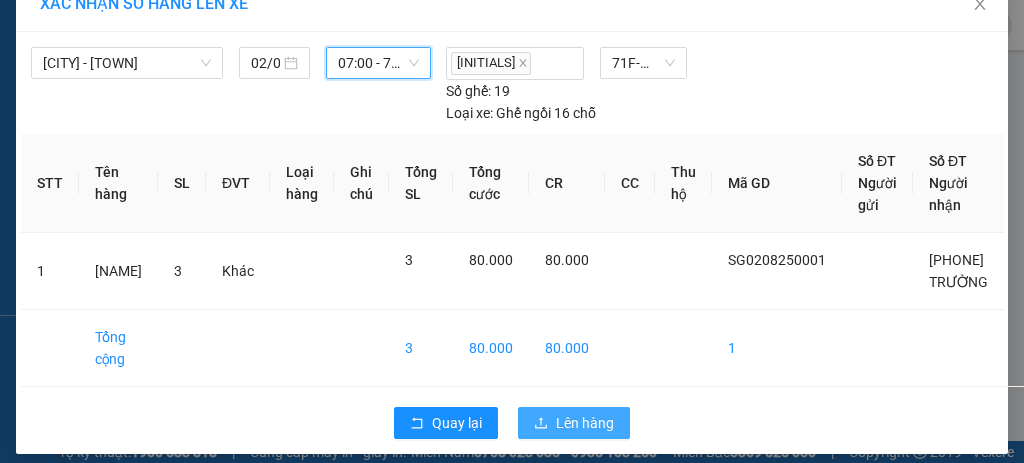 click on "Lên hàng" at bounding box center (585, 423) 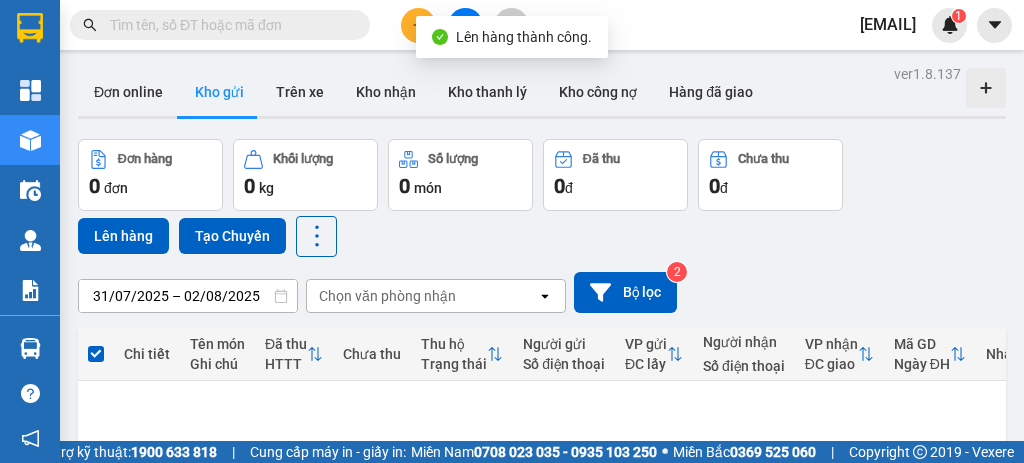 click at bounding box center (465, 25) 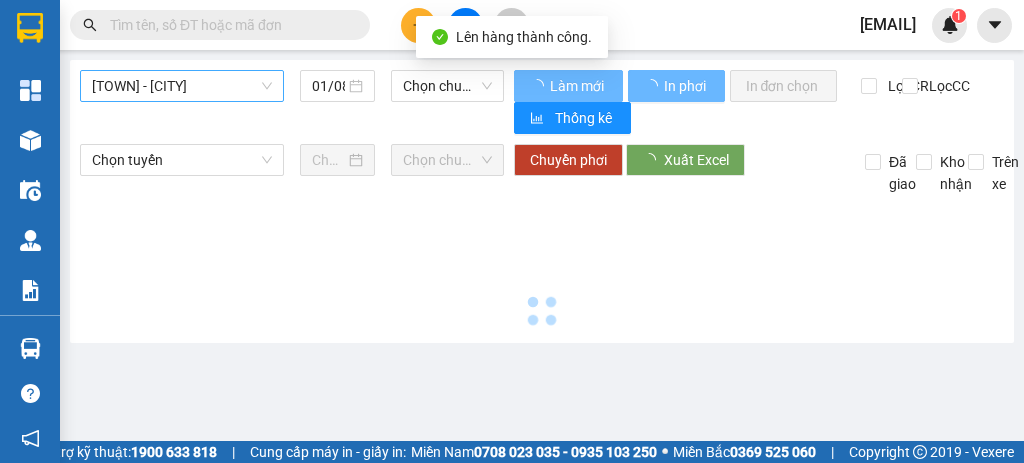 type on "02/08/2025" 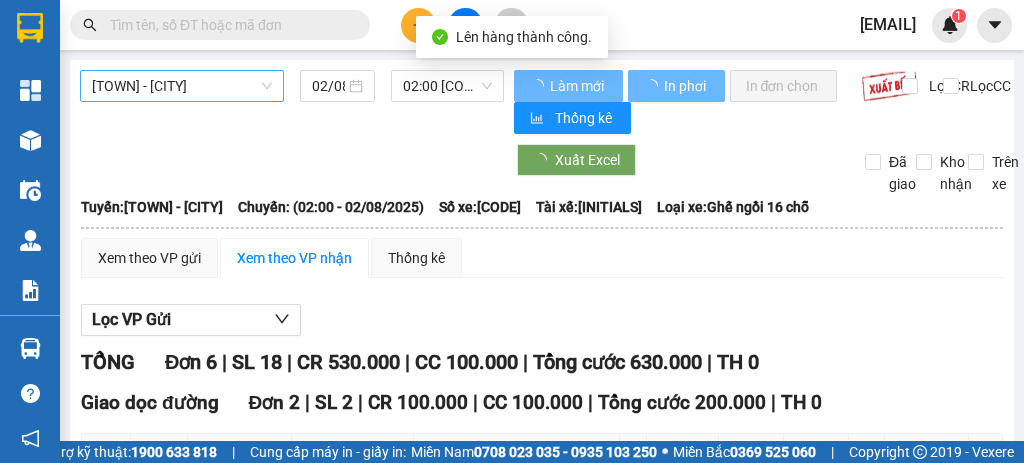 click on "[TOWN] - [CITY]" at bounding box center [182, 86] 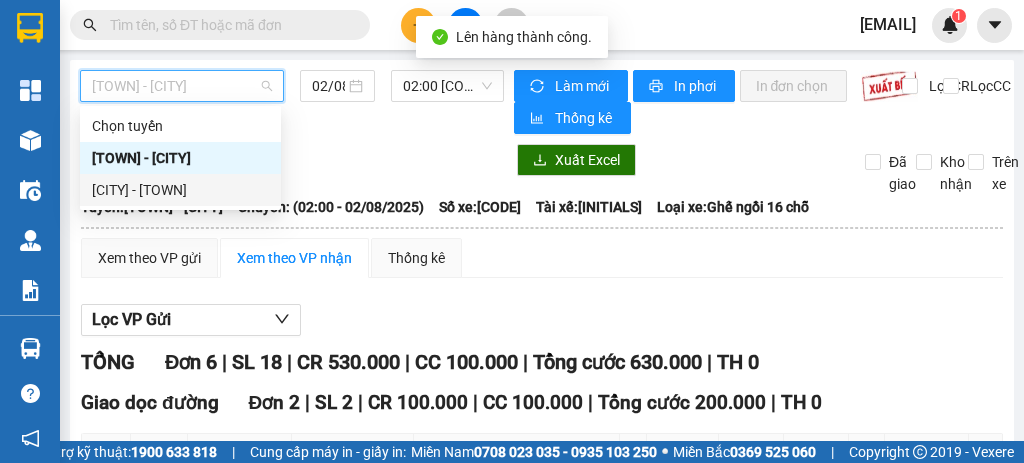click on "[CITY] - [TOWN]" at bounding box center [180, 190] 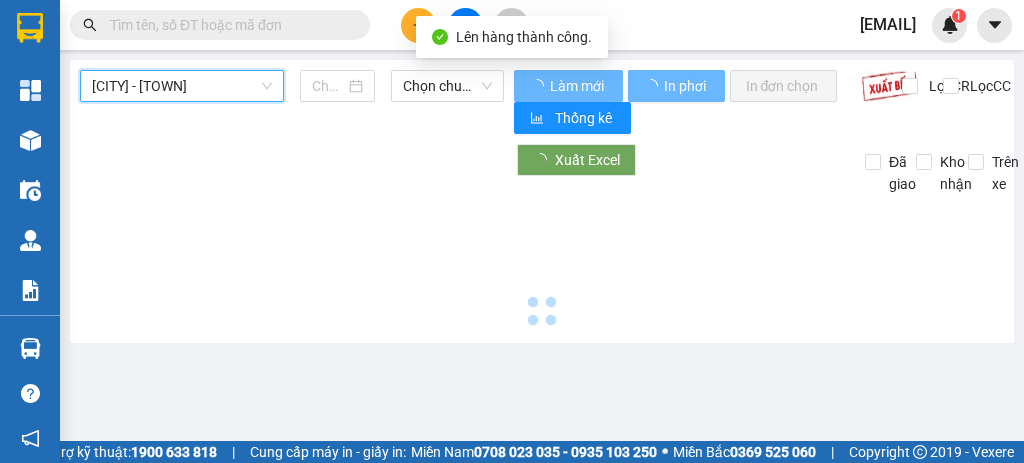 type on "02/08/2025" 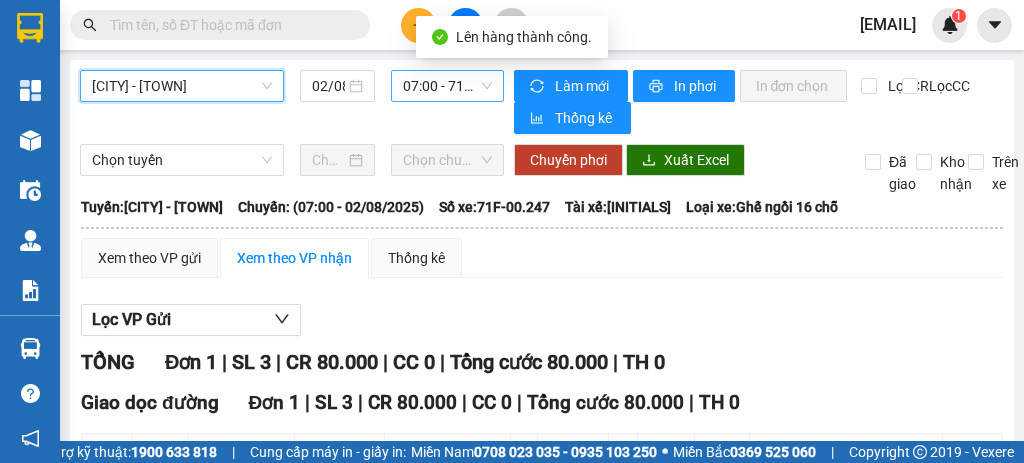 click on "[TIME] - [CODE]" at bounding box center (447, 86) 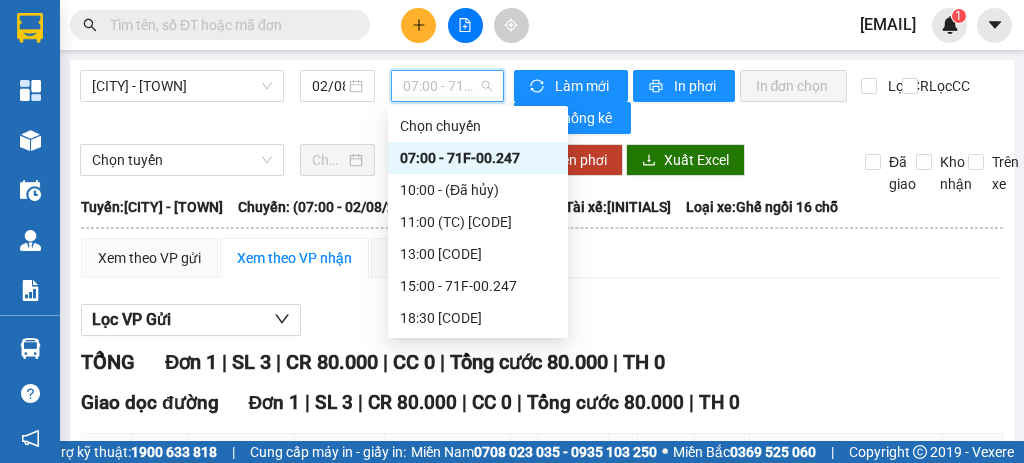 click on "[TIME] - [CODE]" at bounding box center (478, 158) 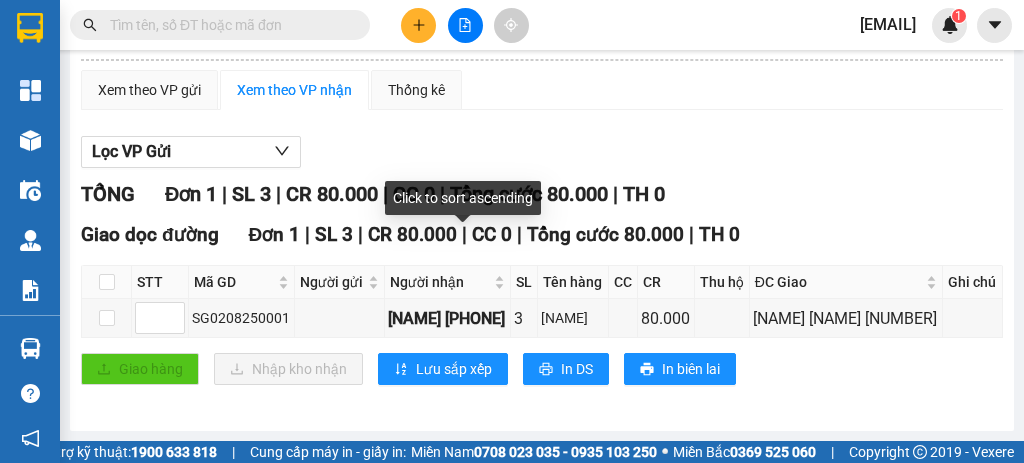 scroll, scrollTop: 0, scrollLeft: 0, axis: both 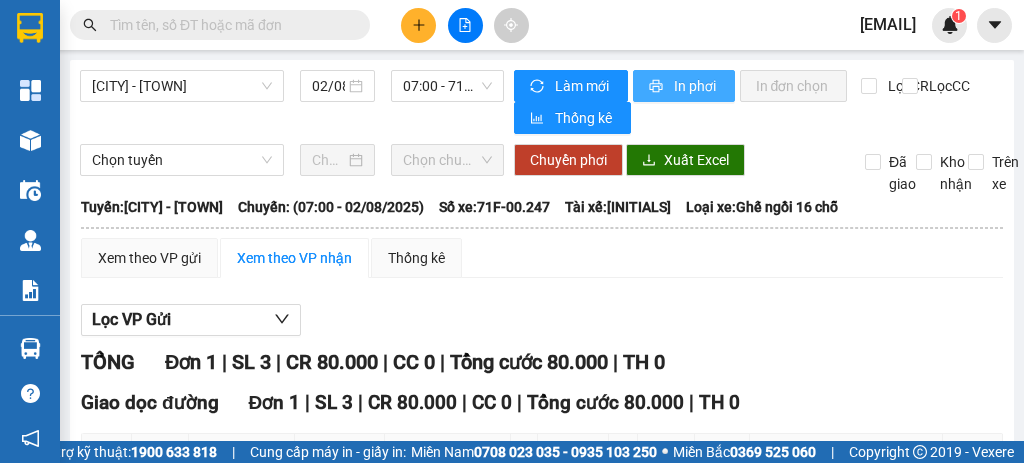 drag, startPoint x: 569, startPoint y: 180, endPoint x: 696, endPoint y: 70, distance: 168.01488 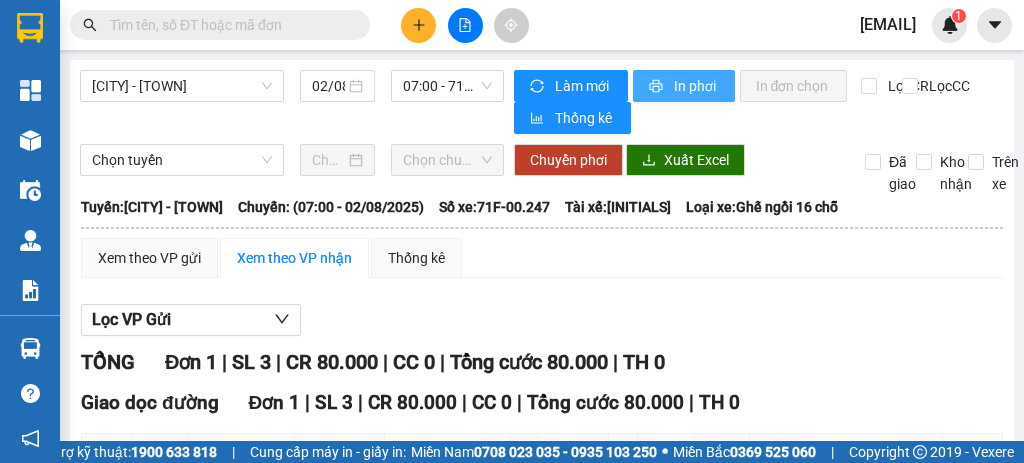 scroll, scrollTop: 0, scrollLeft: 0, axis: both 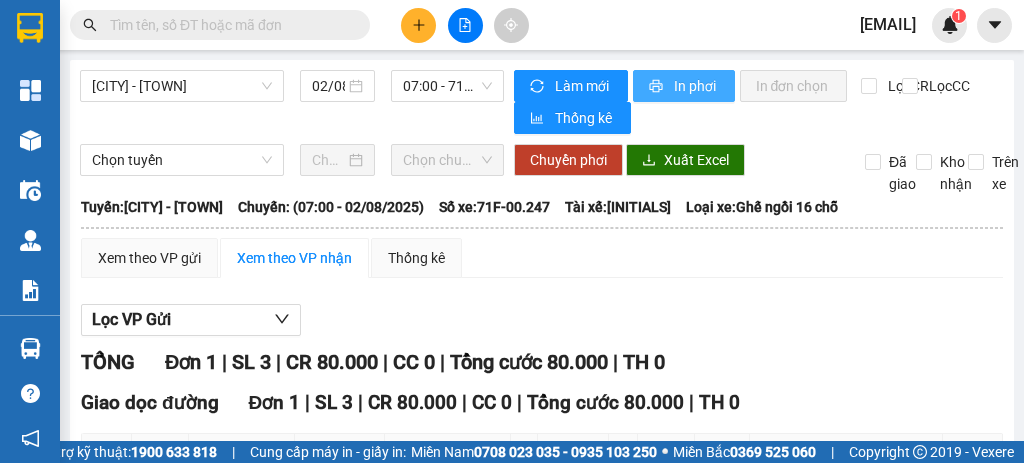 click on "In phơi" at bounding box center (696, 86) 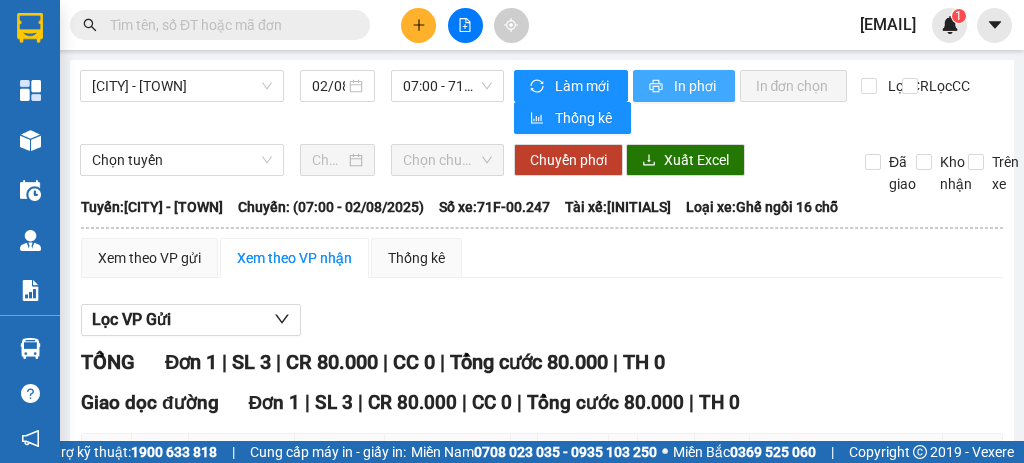 scroll, scrollTop: 0, scrollLeft: 0, axis: both 